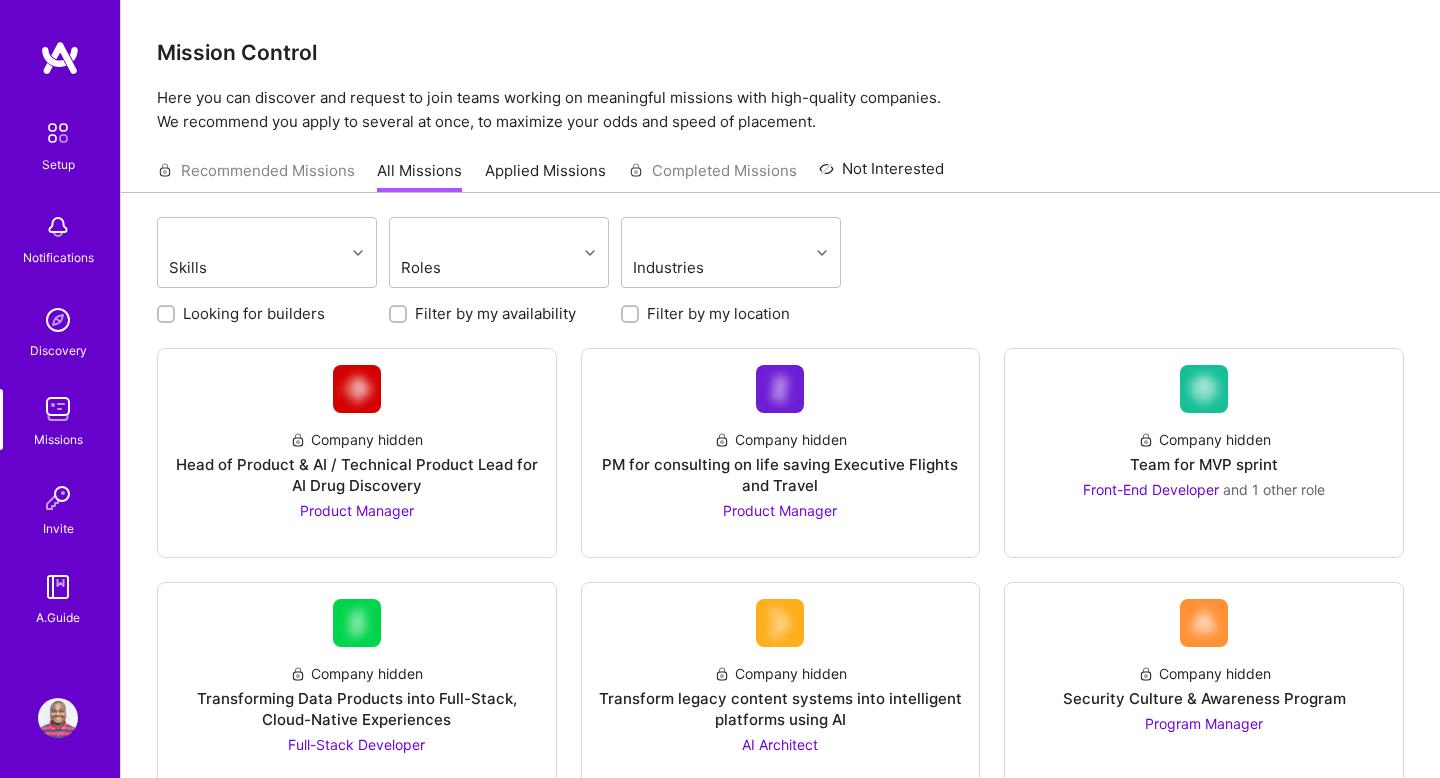 scroll, scrollTop: 0, scrollLeft: 0, axis: both 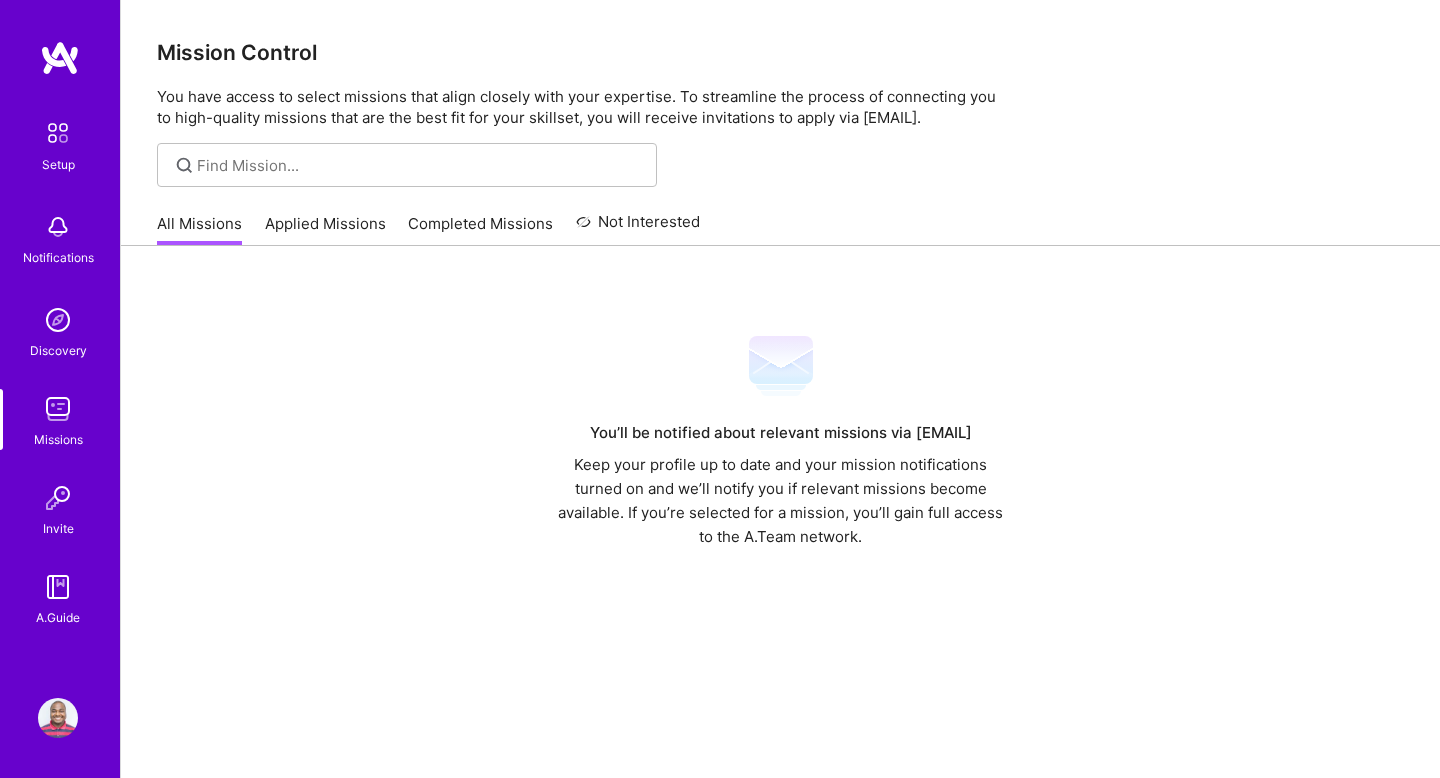 click on "Applied Missions" at bounding box center [325, 229] 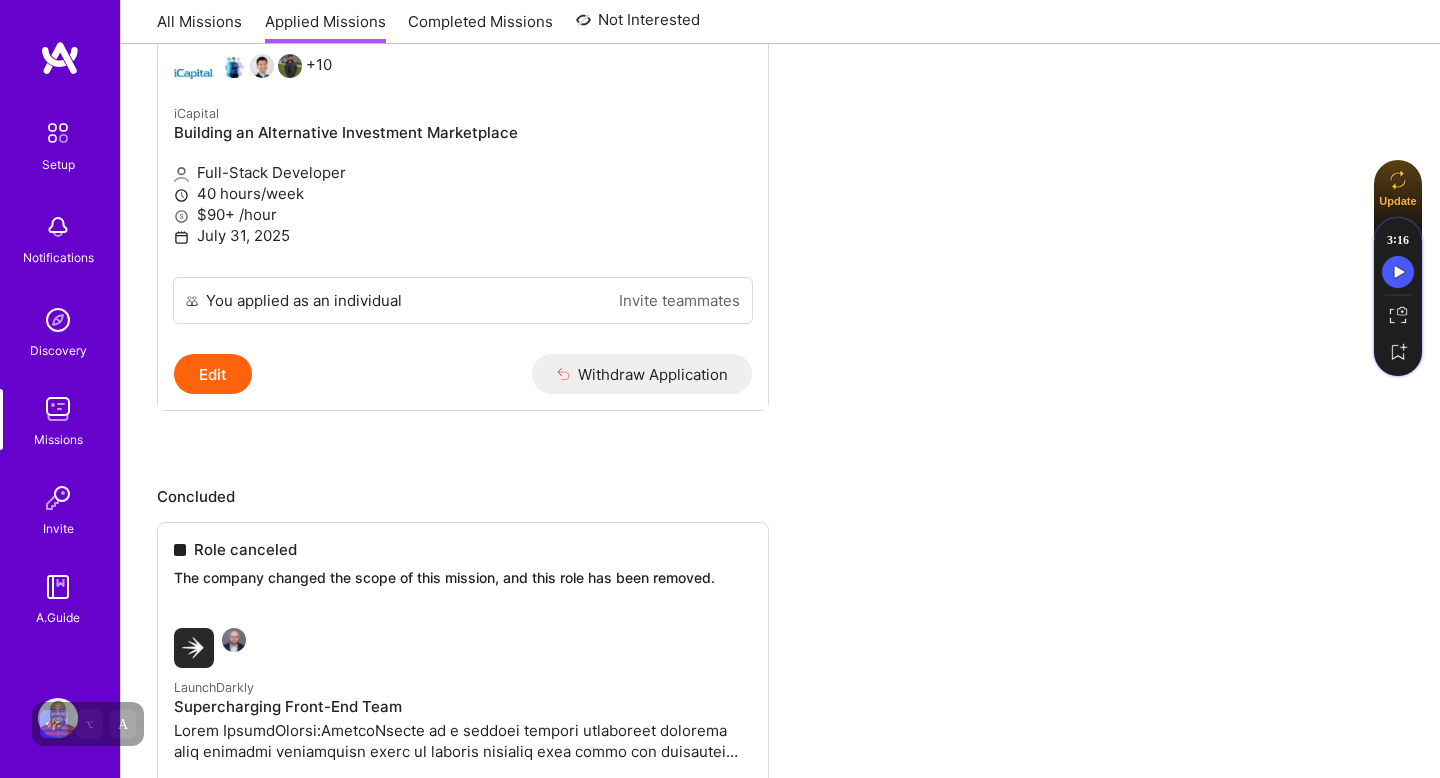 scroll, scrollTop: 0, scrollLeft: 0, axis: both 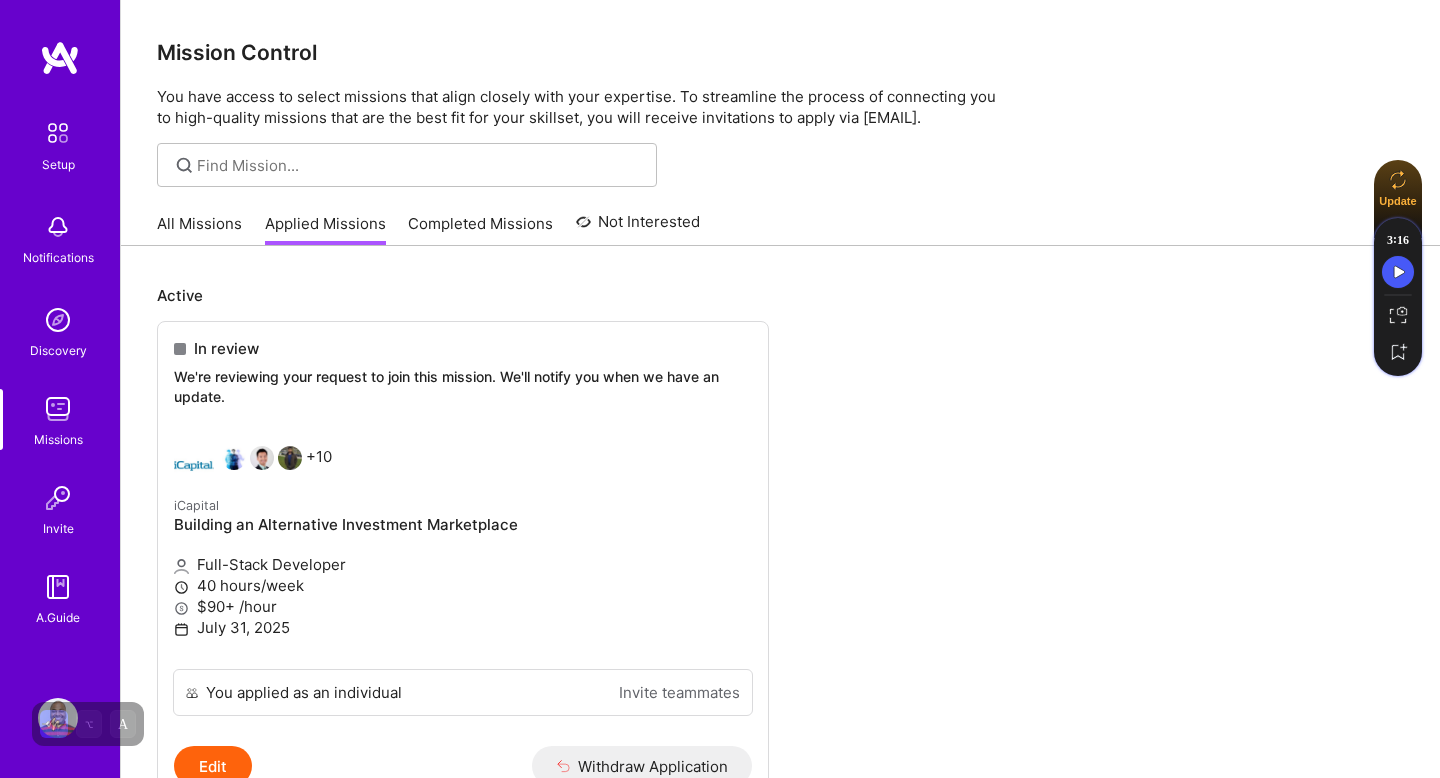 click on "All Missions" at bounding box center [199, 229] 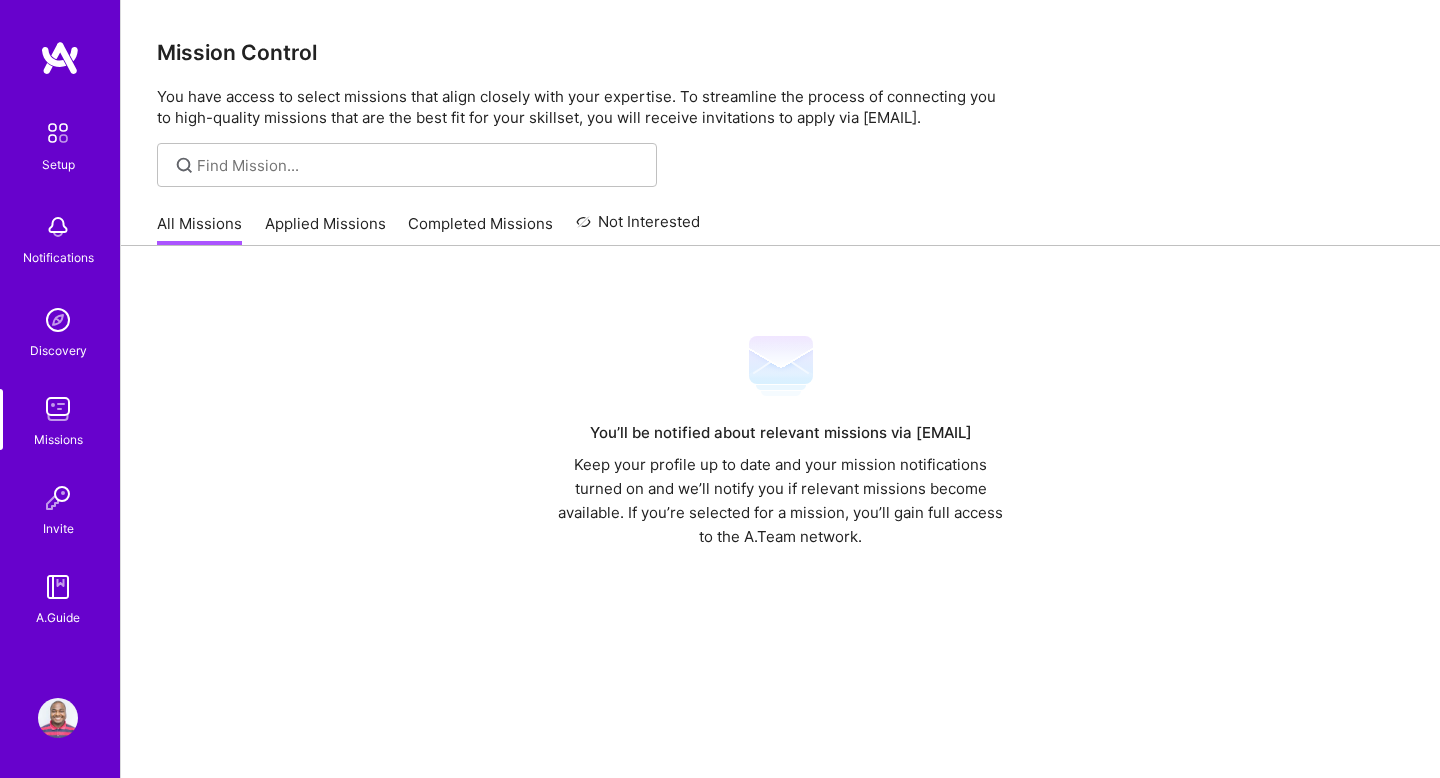 click at bounding box center (58, 133) 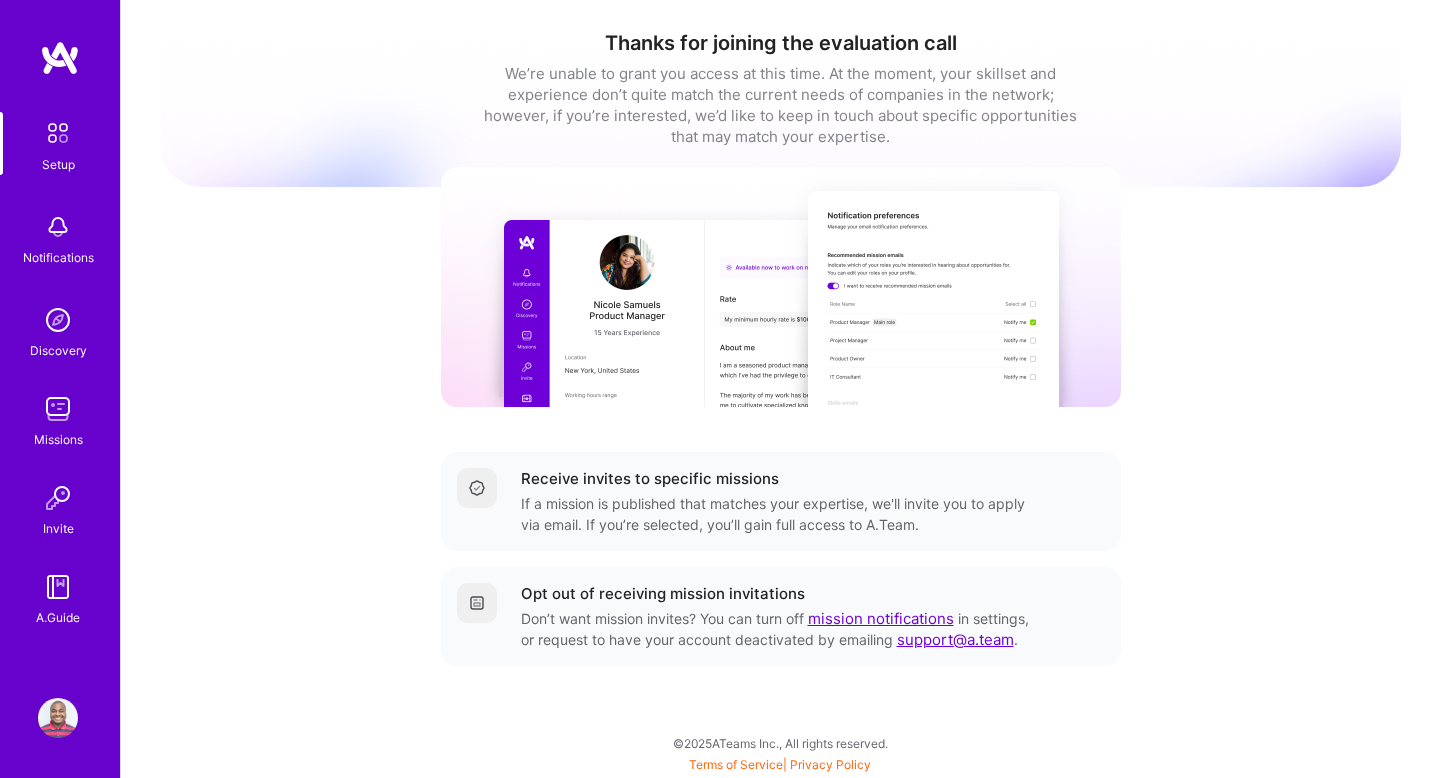 click at bounding box center [58, 409] 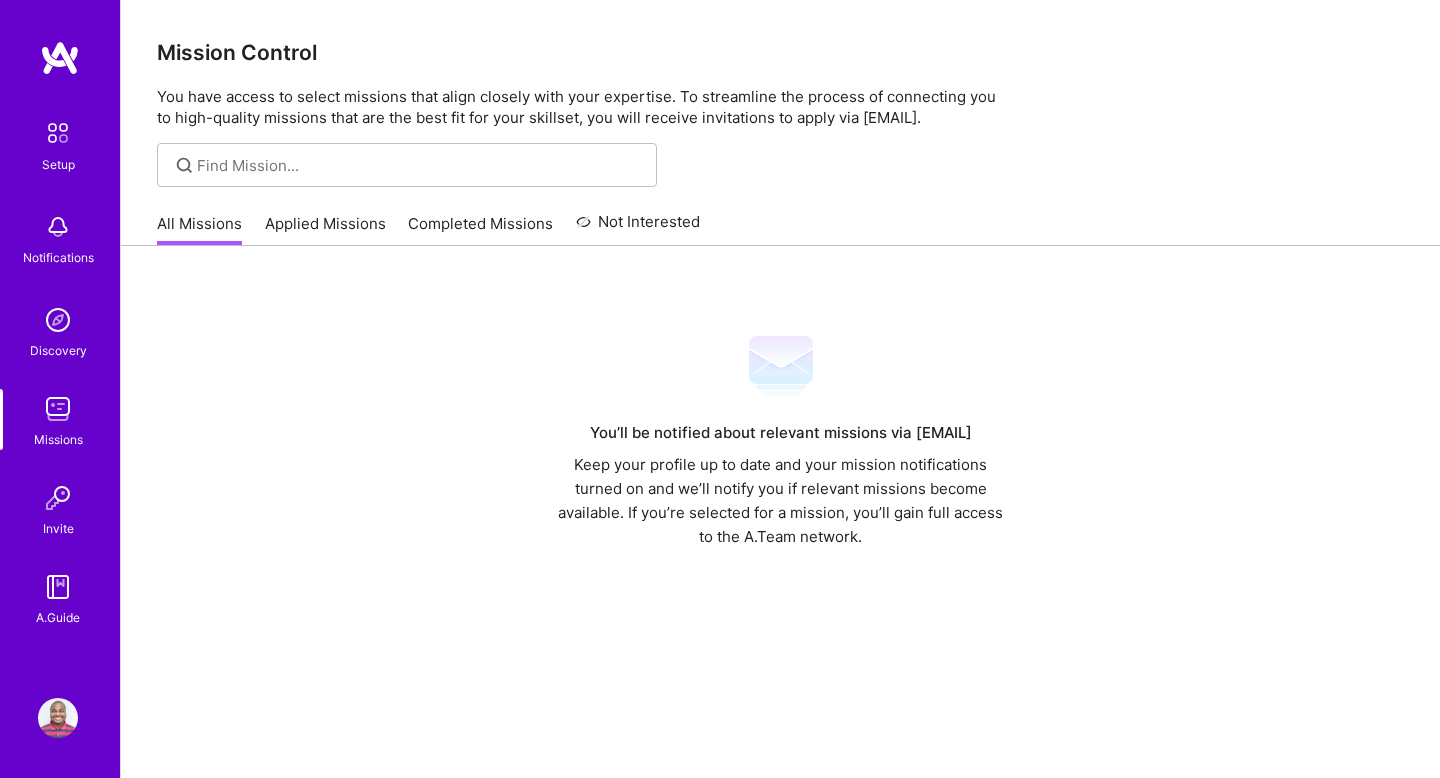 click at bounding box center (60, 58) 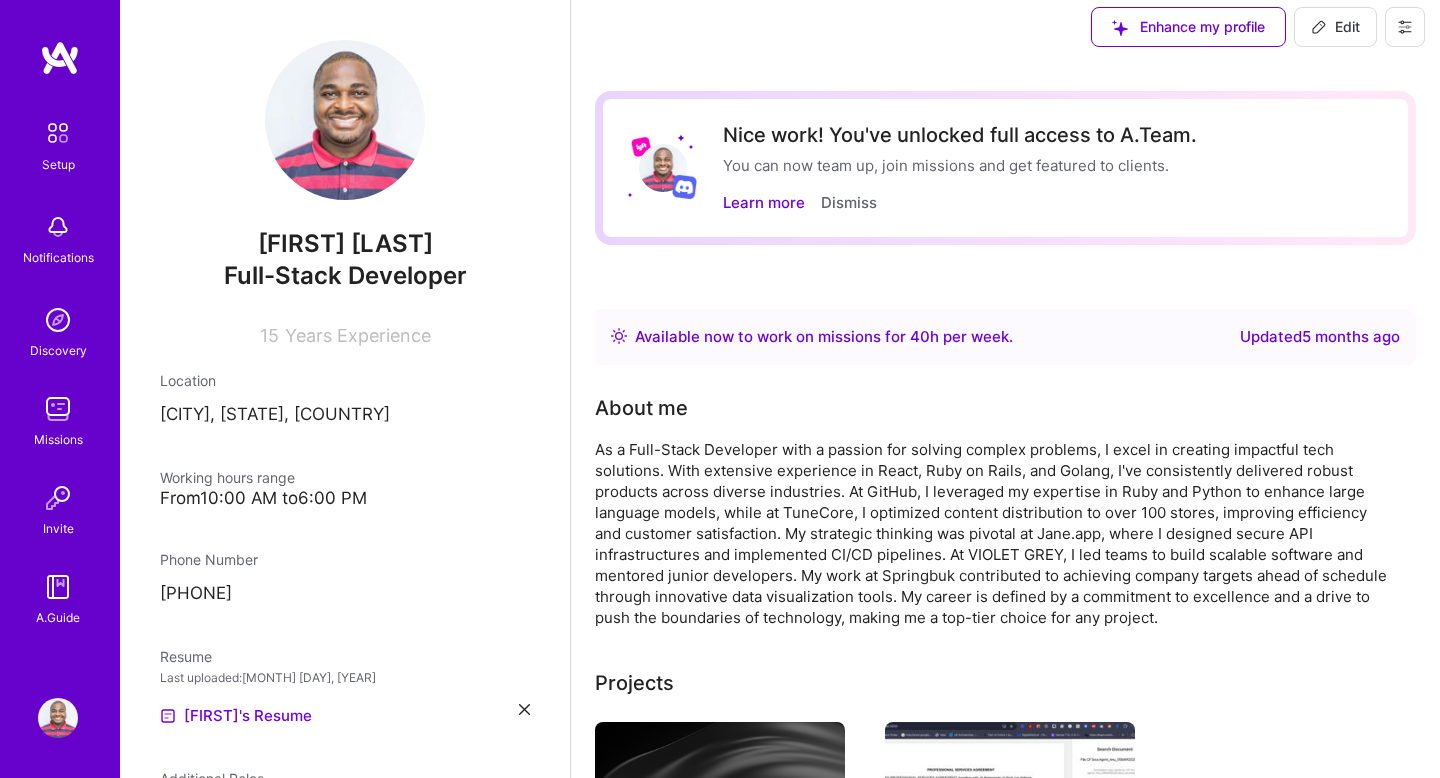 scroll, scrollTop: 0, scrollLeft: 0, axis: both 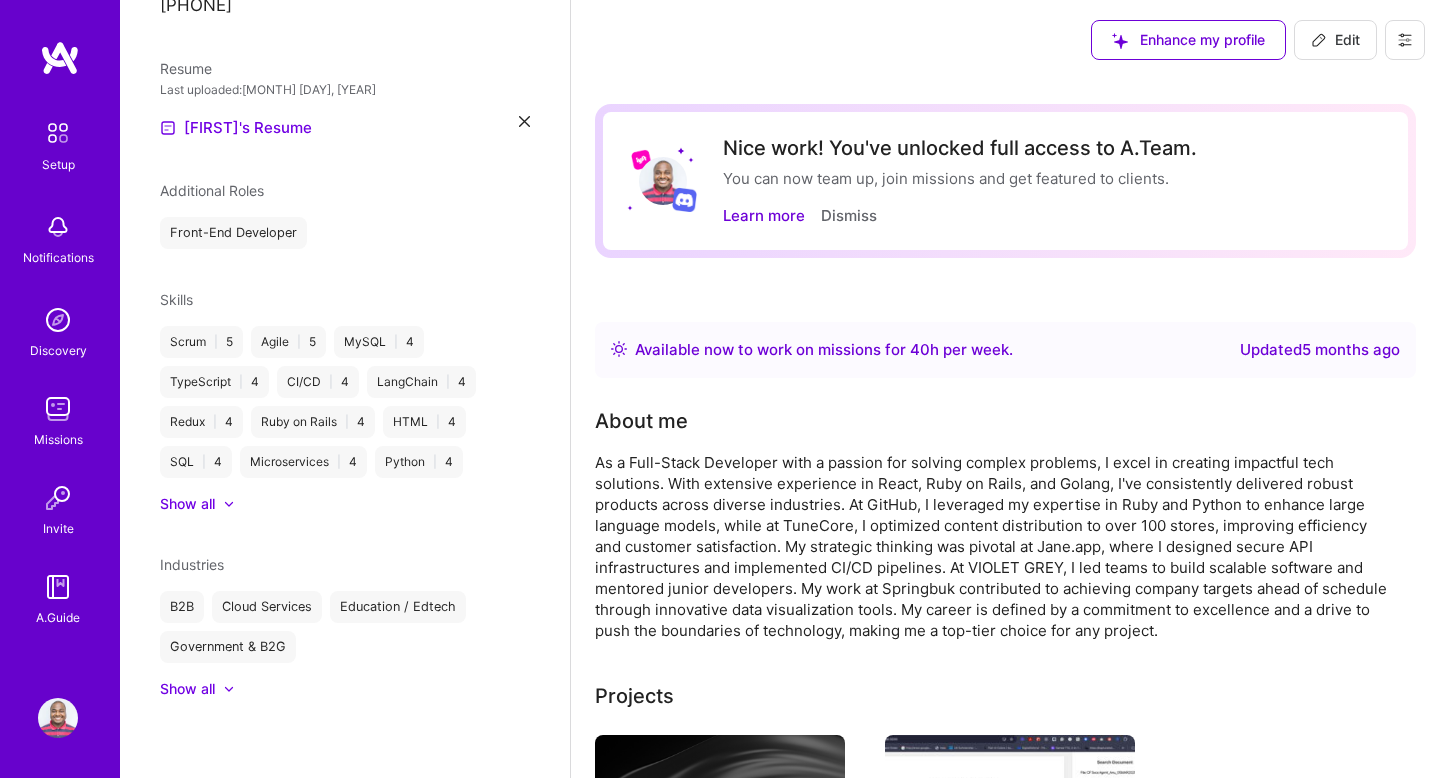 click at bounding box center (58, 133) 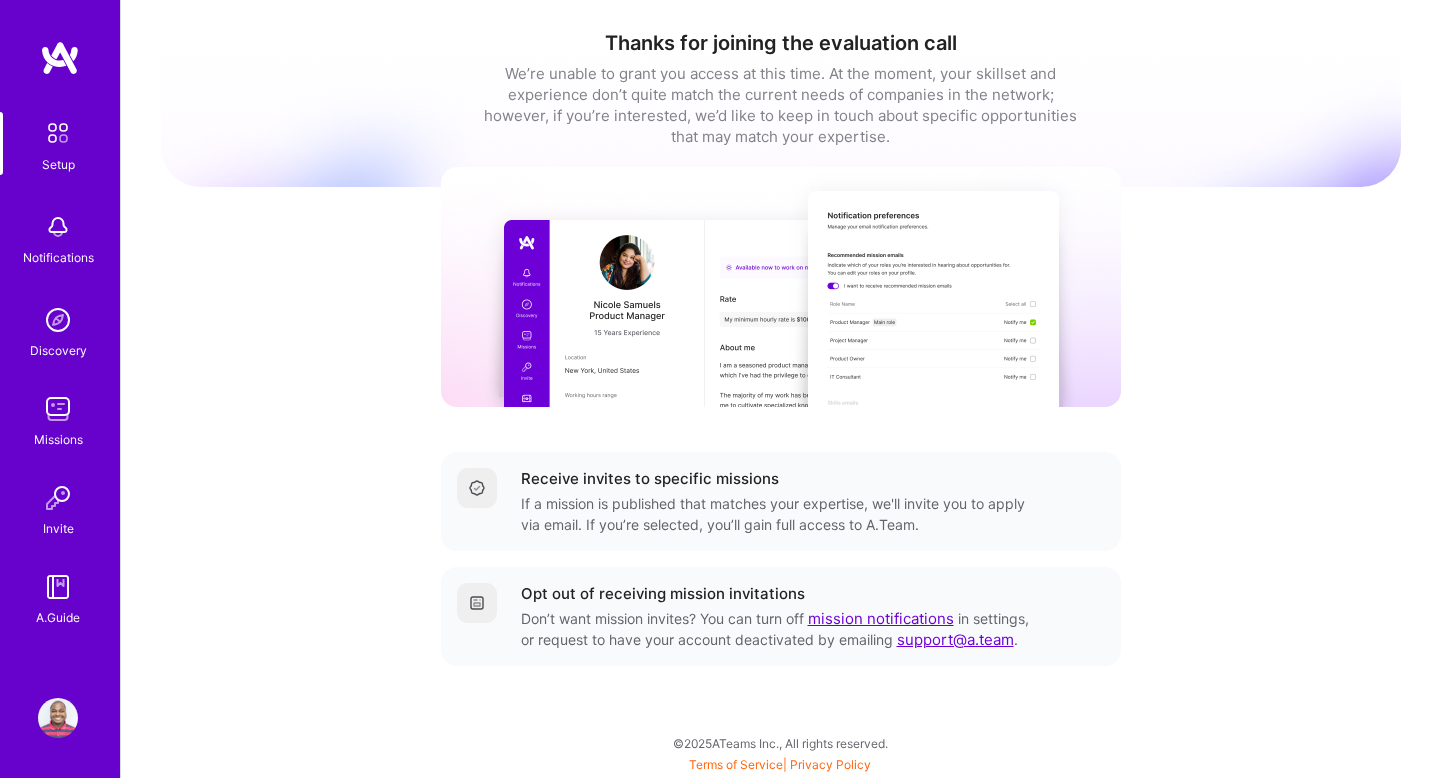 click at bounding box center [58, 227] 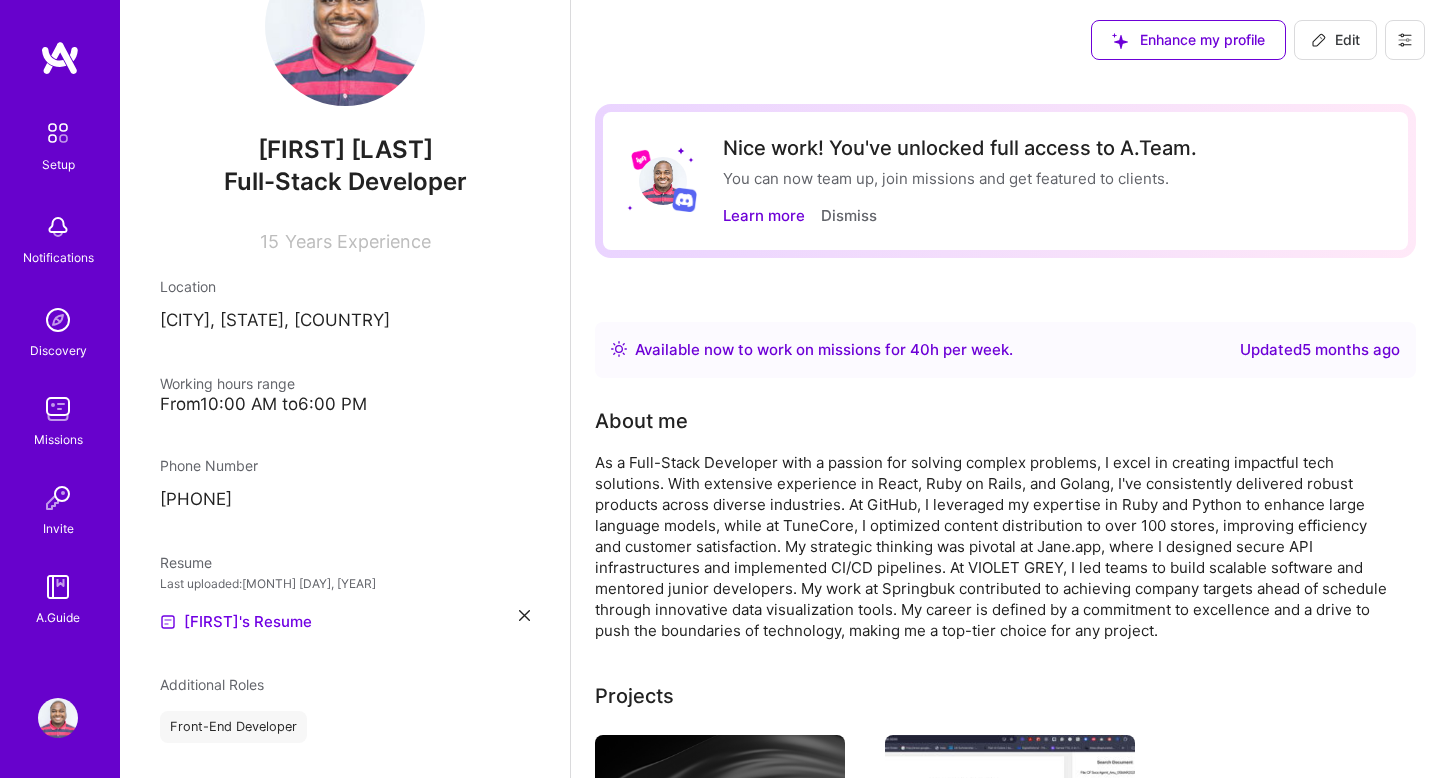 scroll, scrollTop: 0, scrollLeft: 0, axis: both 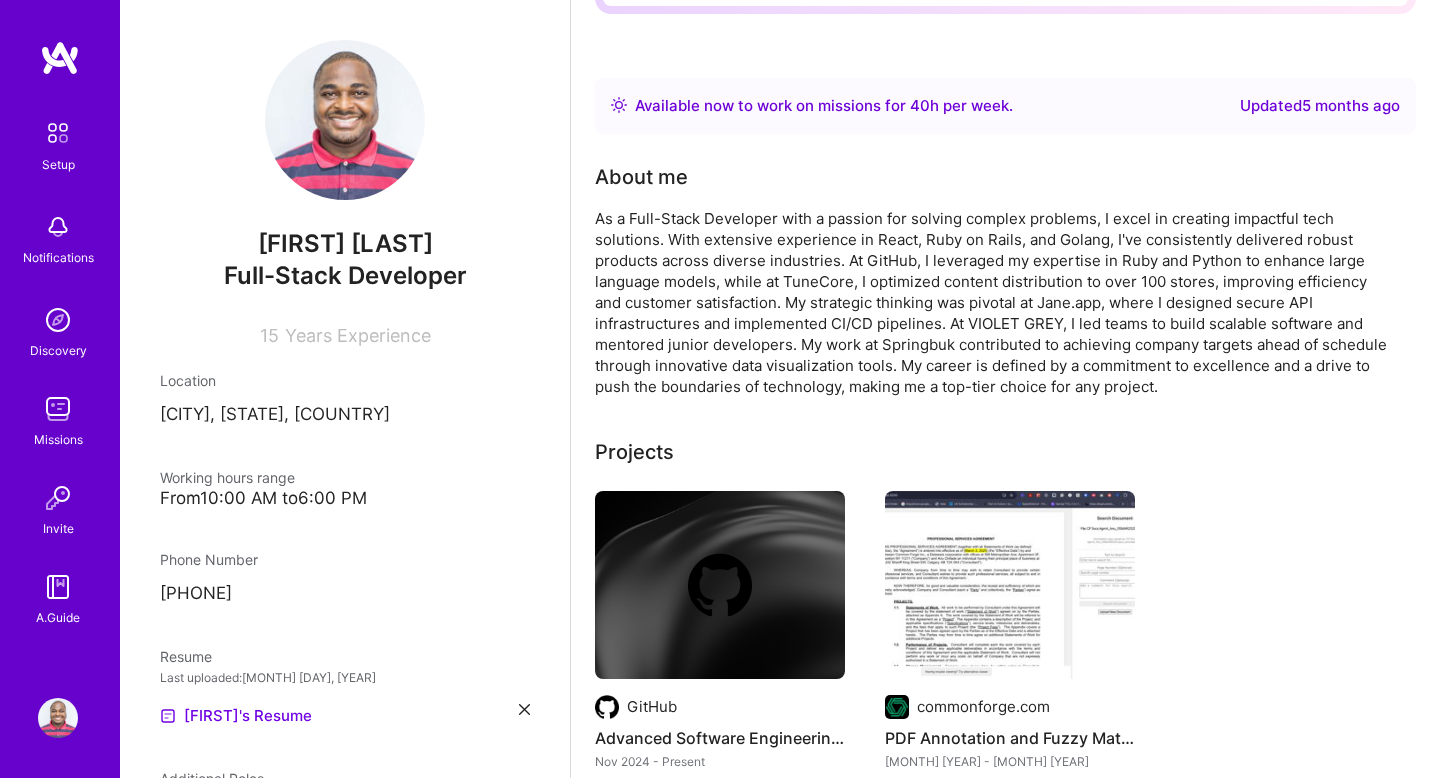 click on "Years Experience" at bounding box center (358, 335) 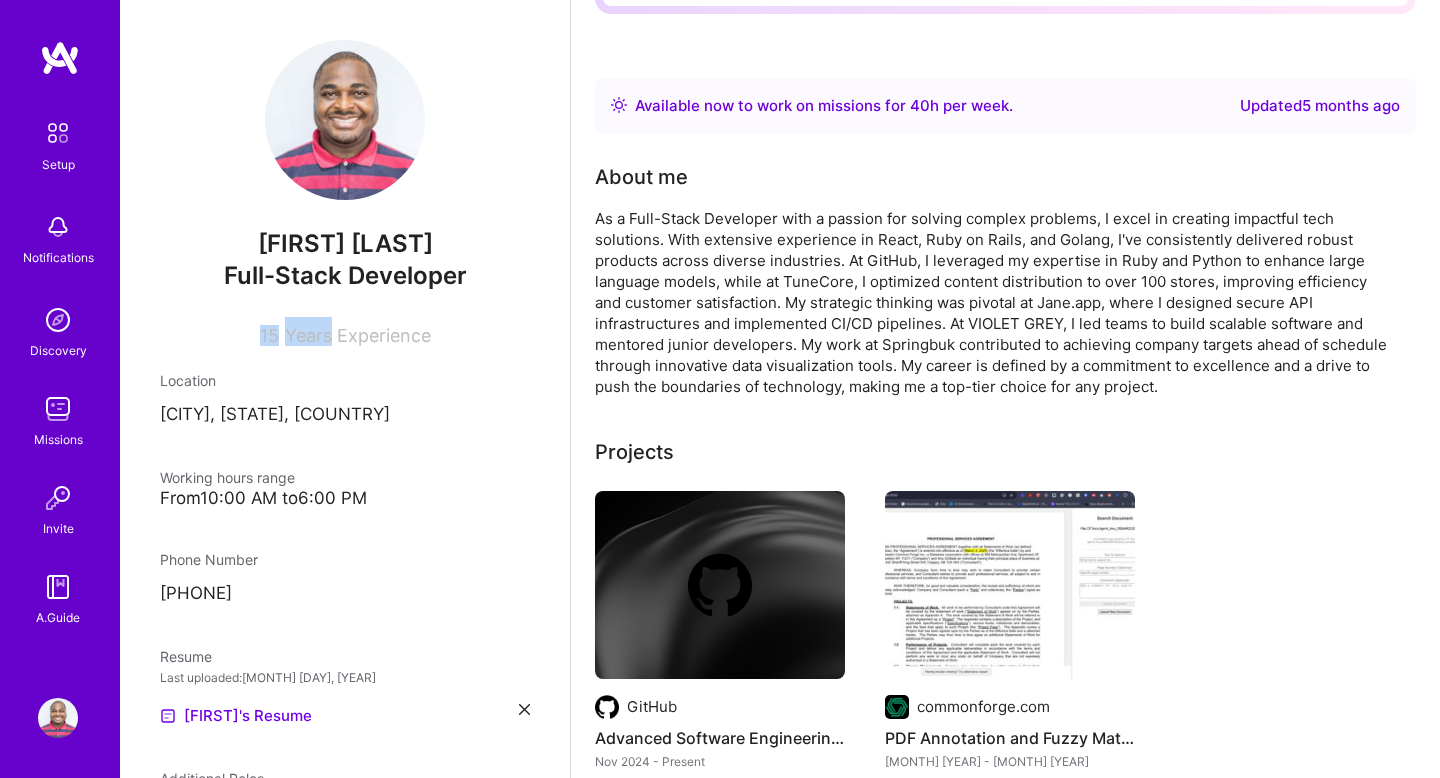 click on "Years Experience" at bounding box center (358, 335) 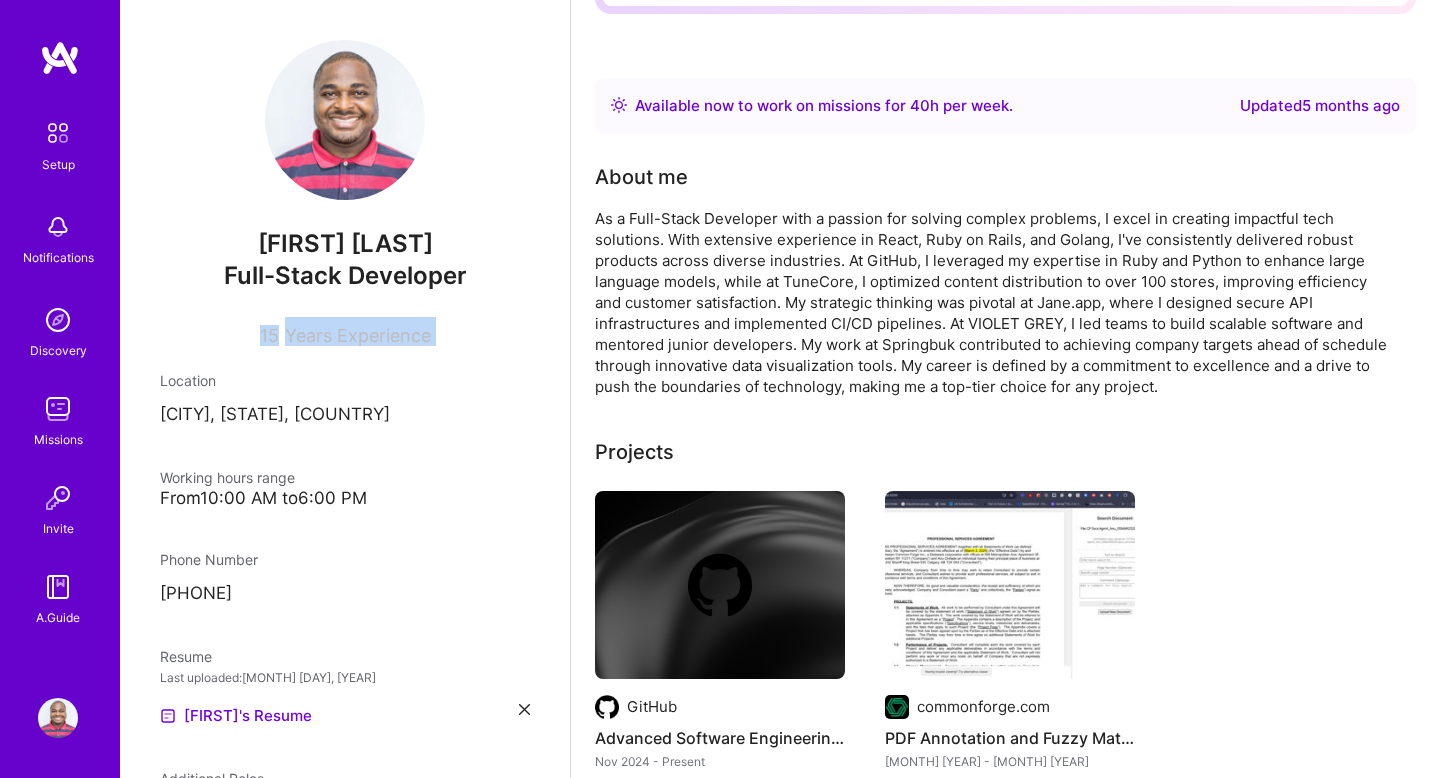 click on "Years Experience" at bounding box center (358, 335) 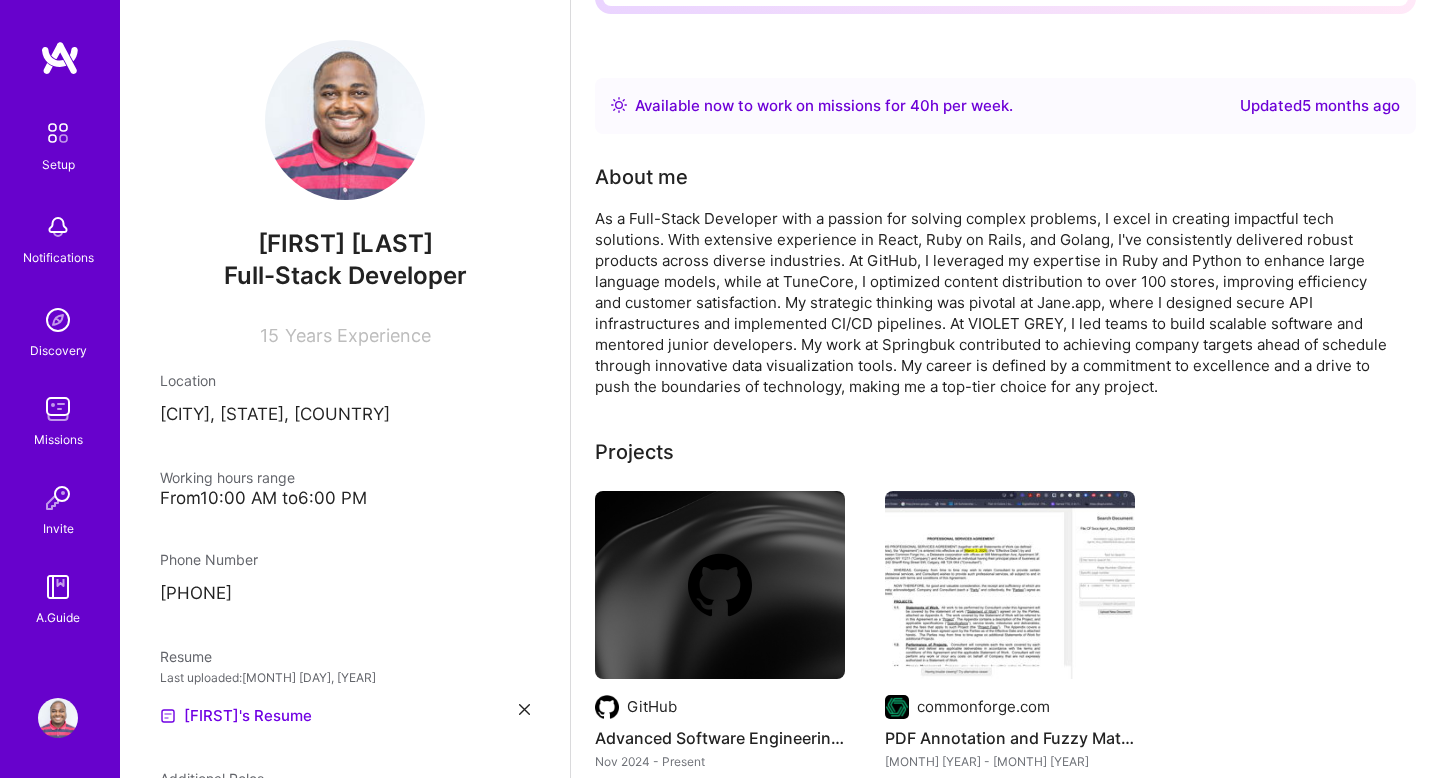 click on "Years Experience" at bounding box center [358, 335] 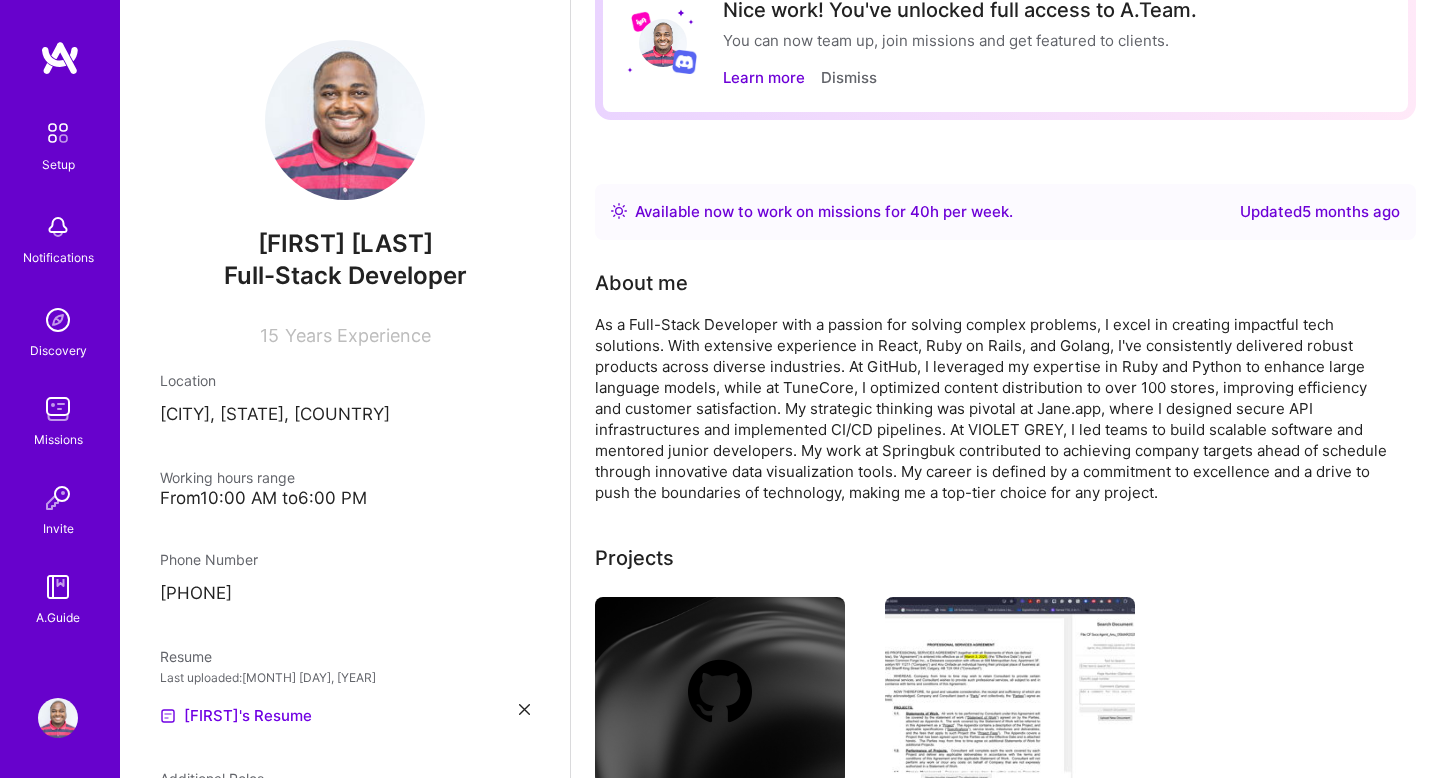 scroll, scrollTop: 0, scrollLeft: 0, axis: both 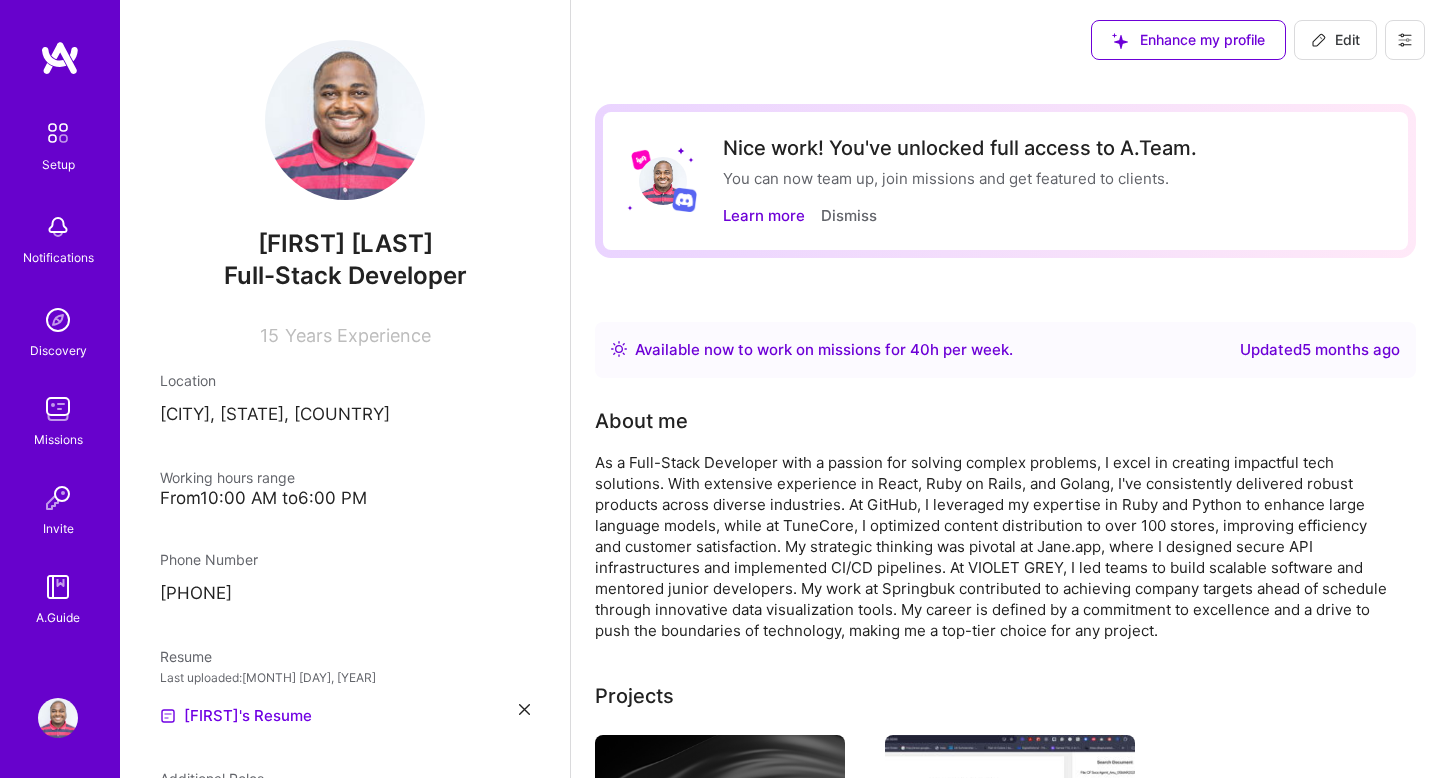 click at bounding box center (1405, 40) 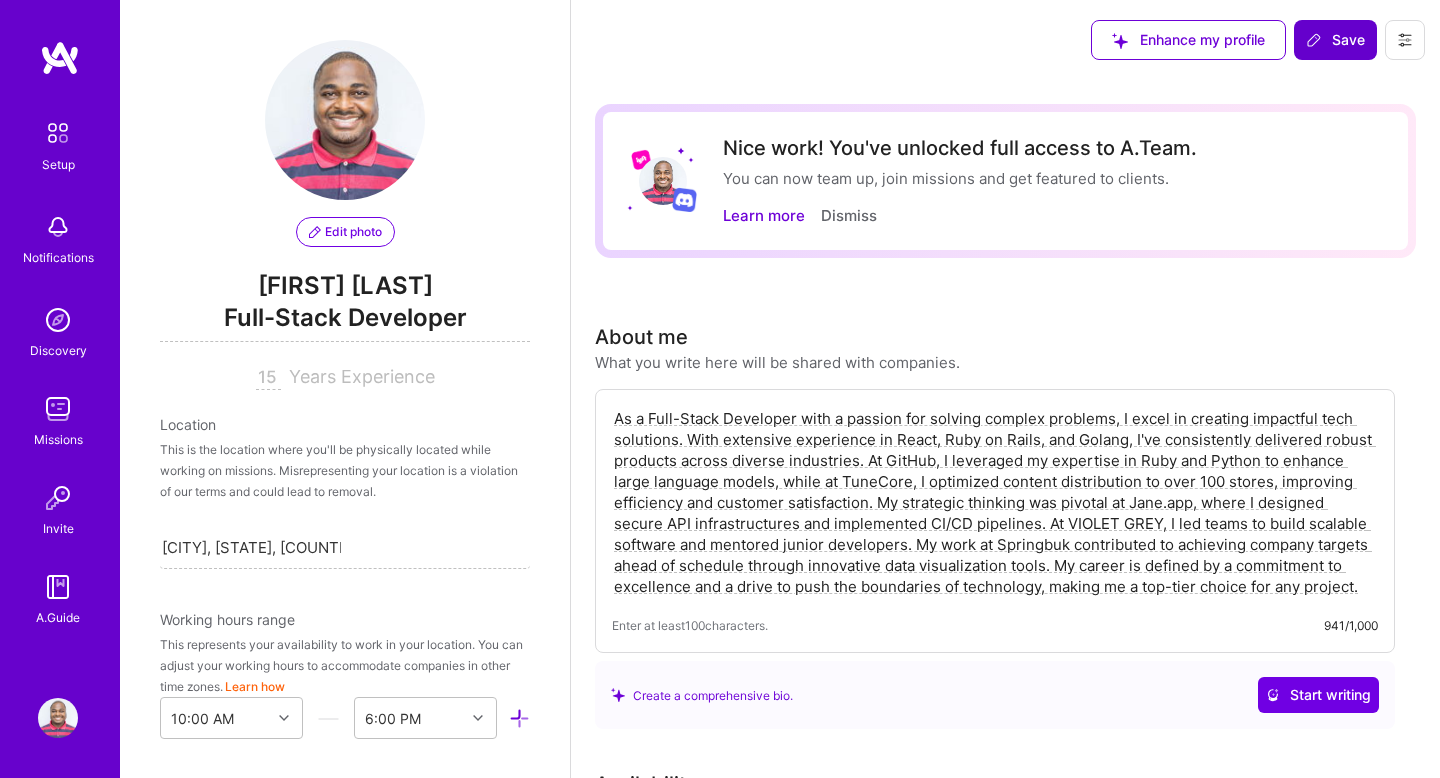 scroll, scrollTop: 781, scrollLeft: 0, axis: vertical 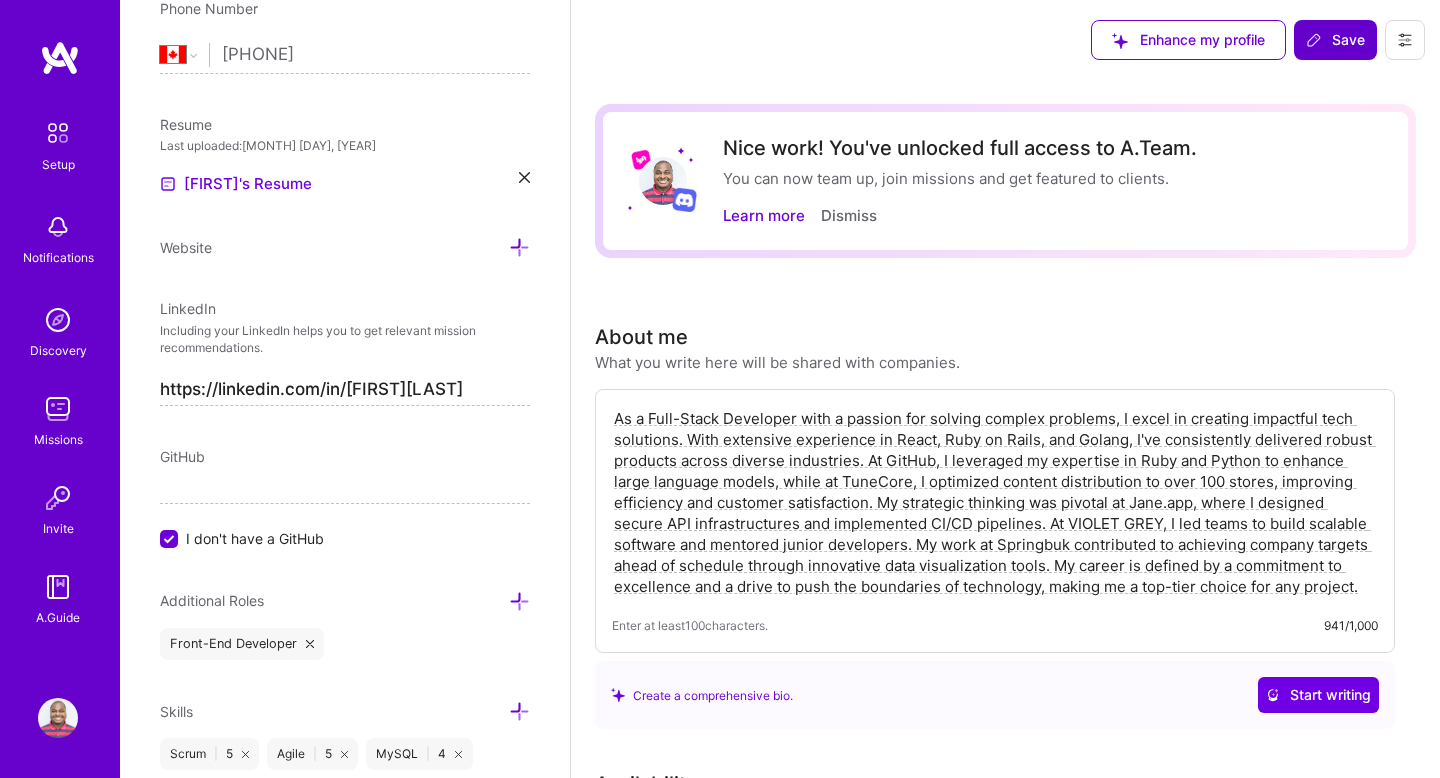 click on "Save" at bounding box center [1335, 40] 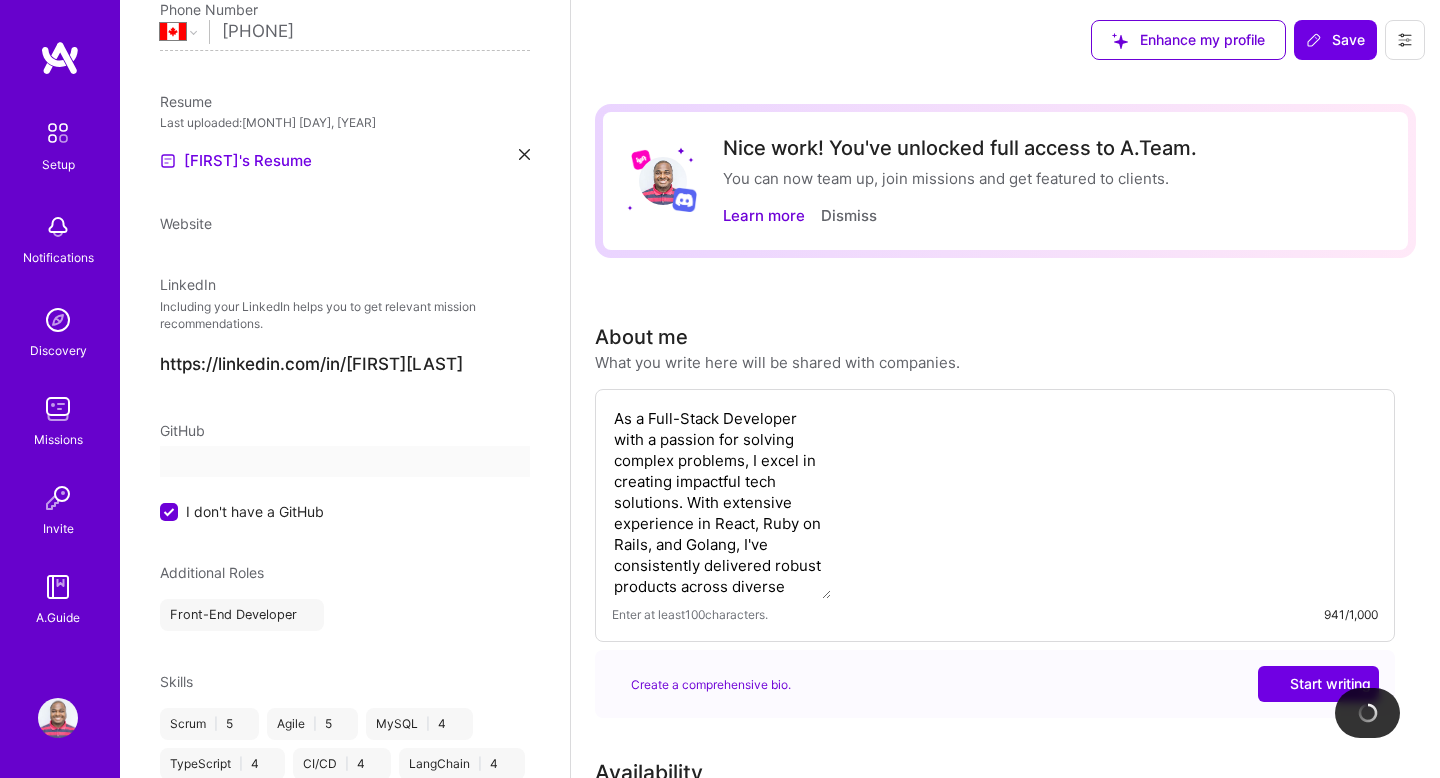 scroll, scrollTop: 551, scrollLeft: 0, axis: vertical 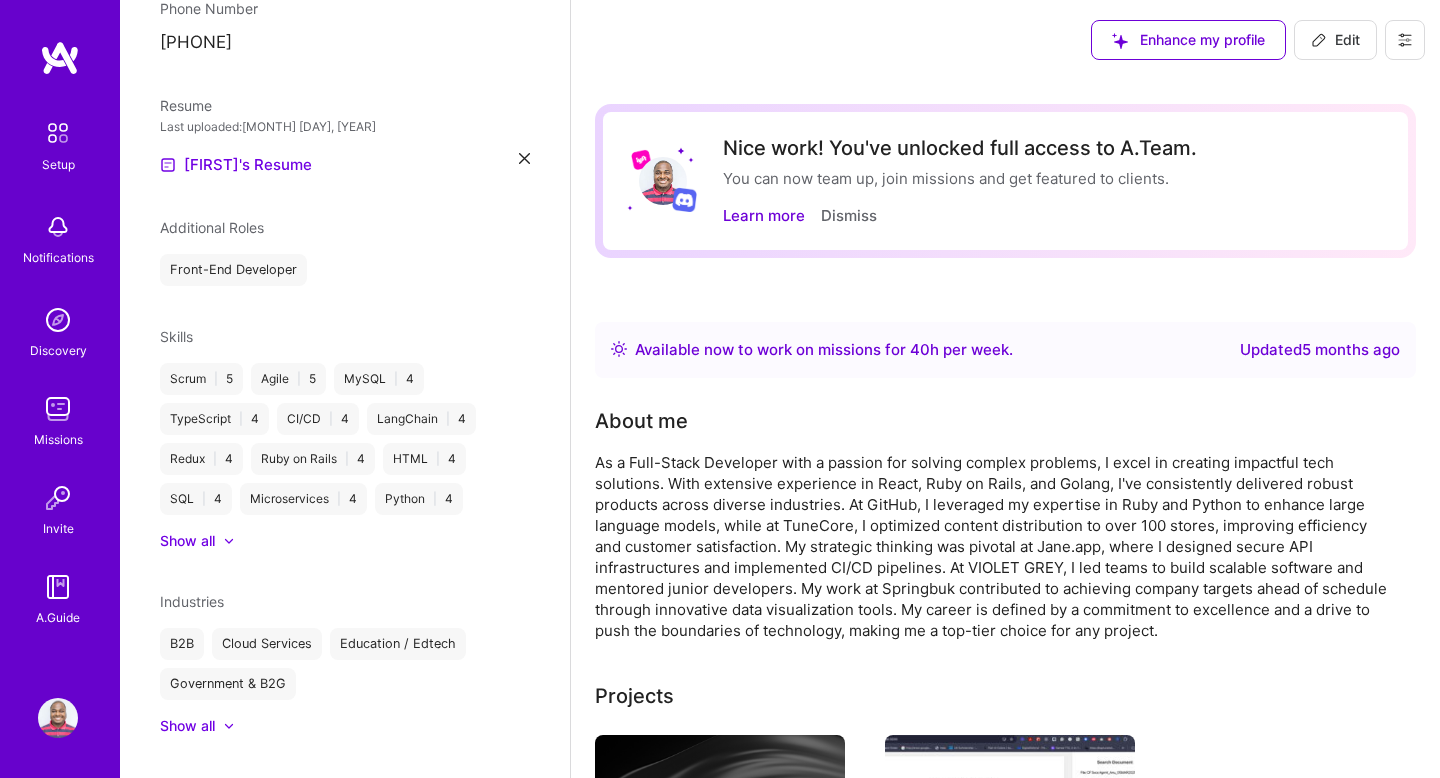 click on "Additional Roles" at bounding box center [345, 227] 